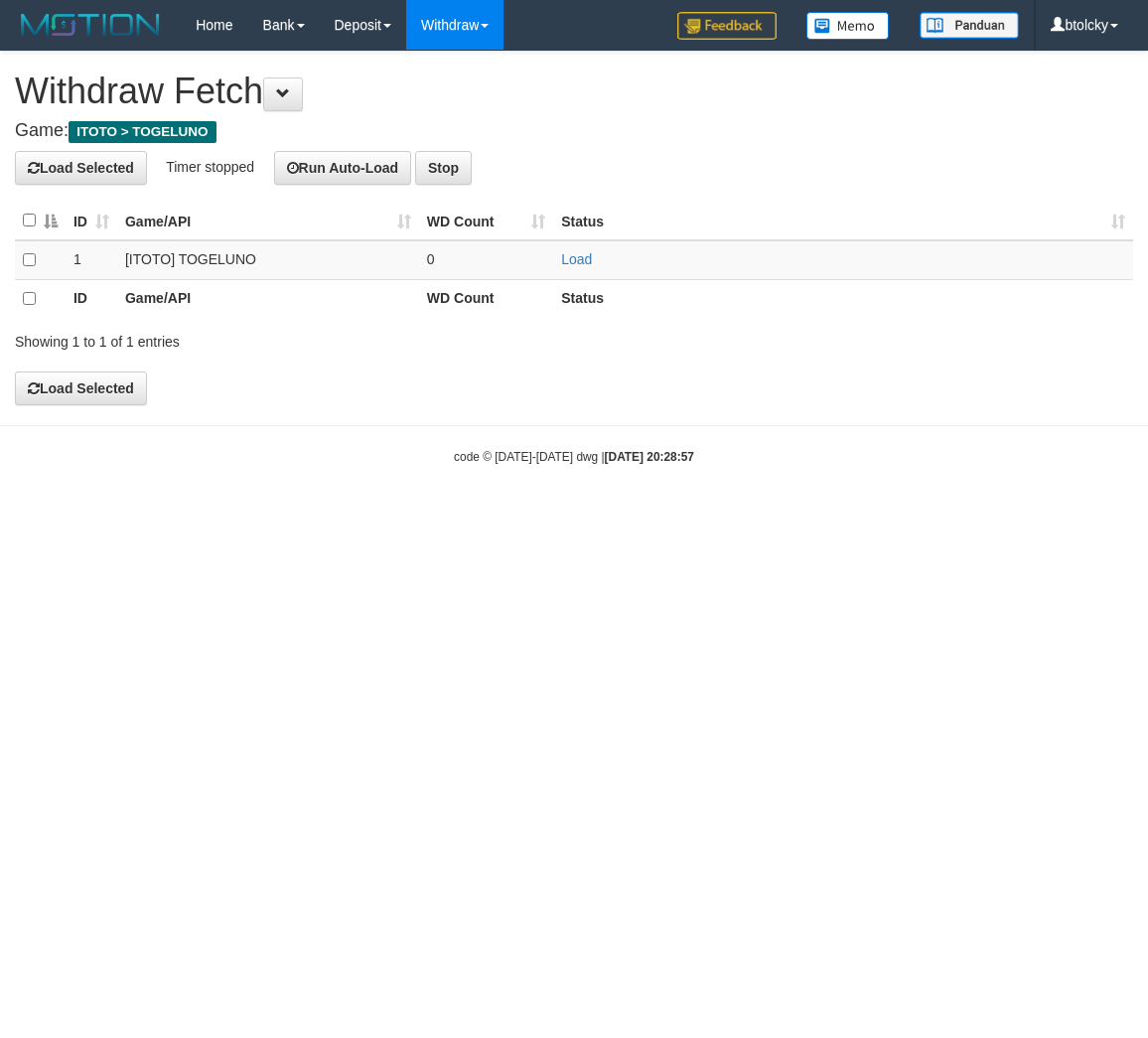 scroll, scrollTop: 0, scrollLeft: 0, axis: both 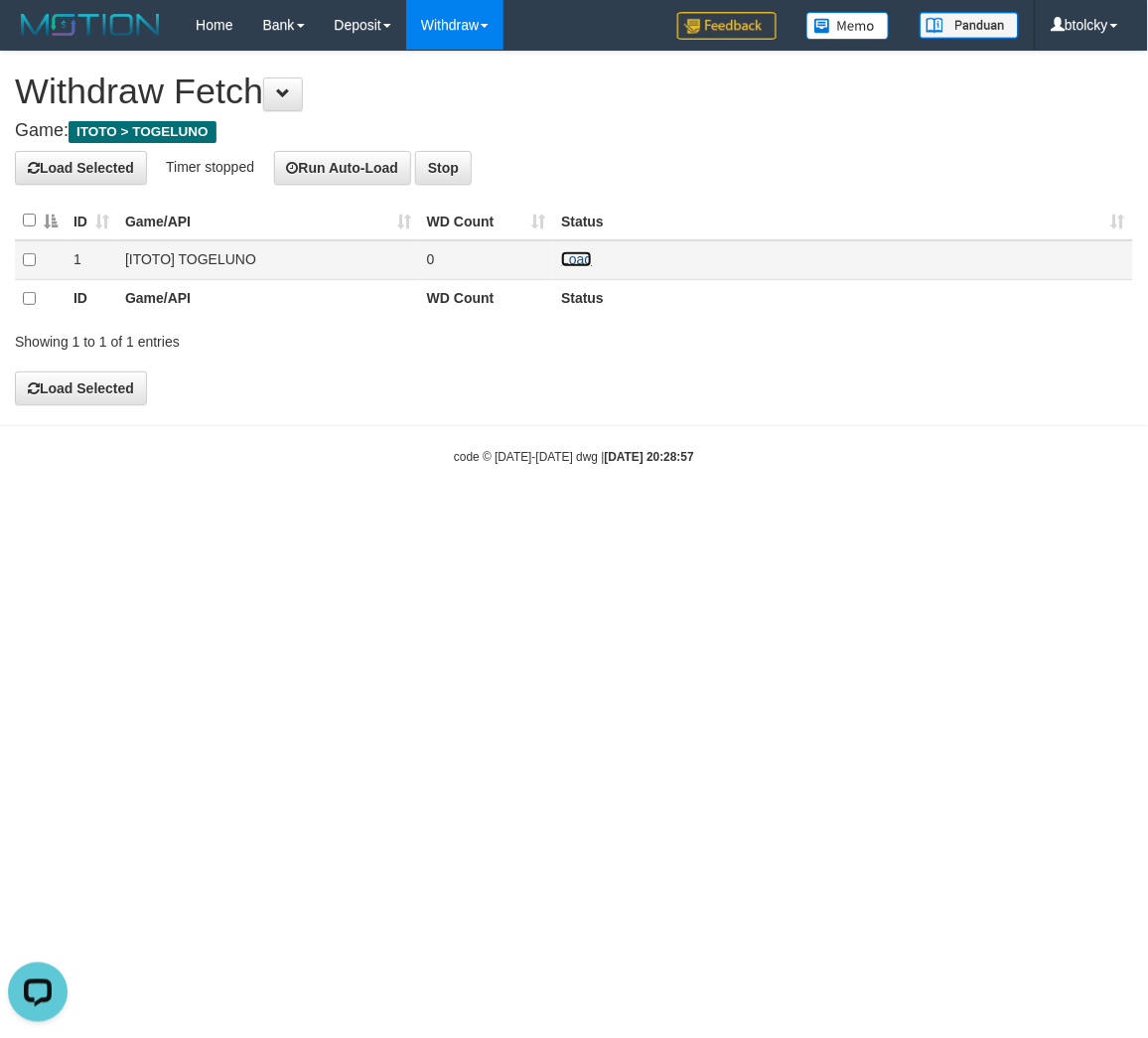 click on "Load" at bounding box center (576, 259) 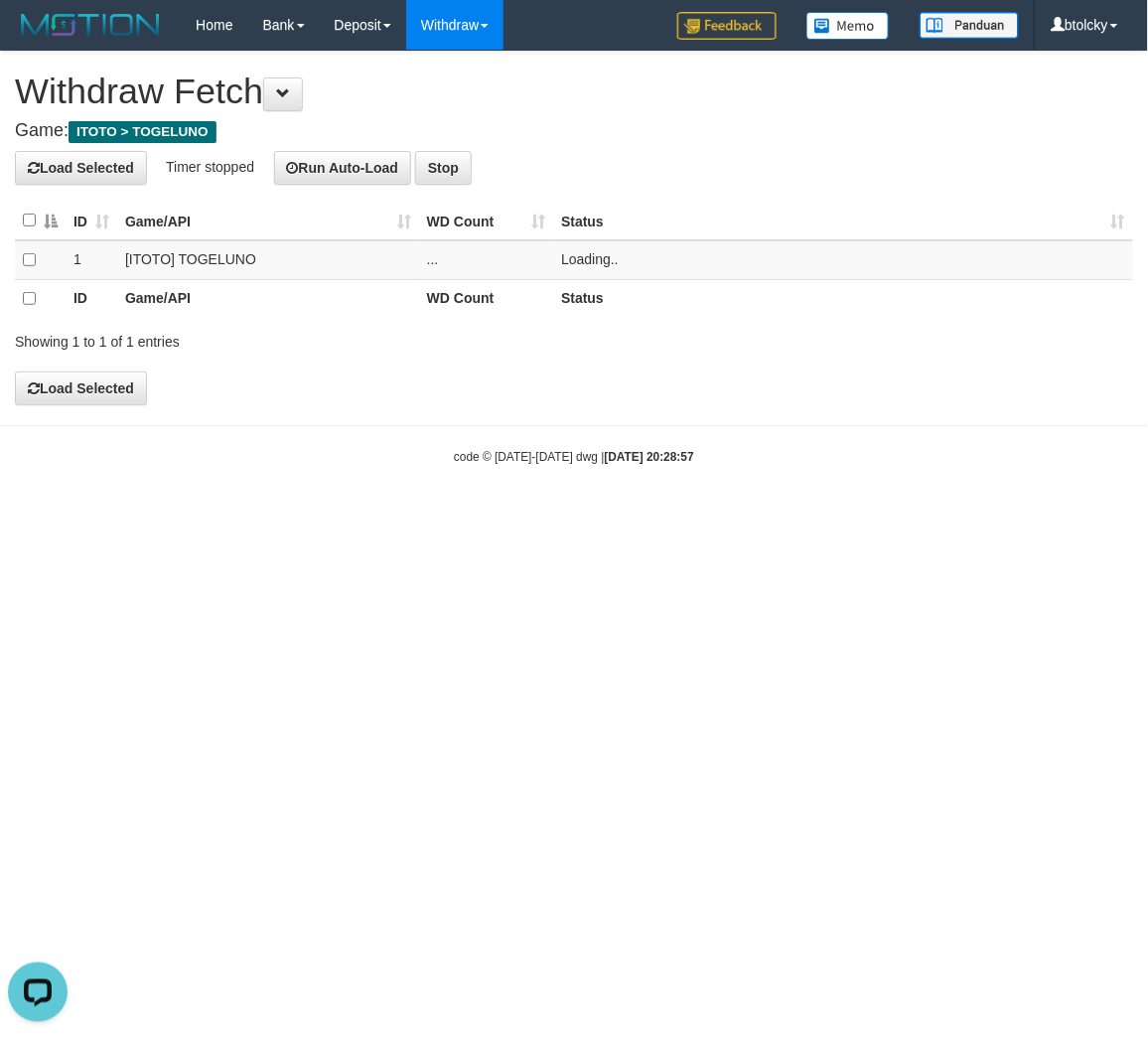 click at bounding box center [40, 221] 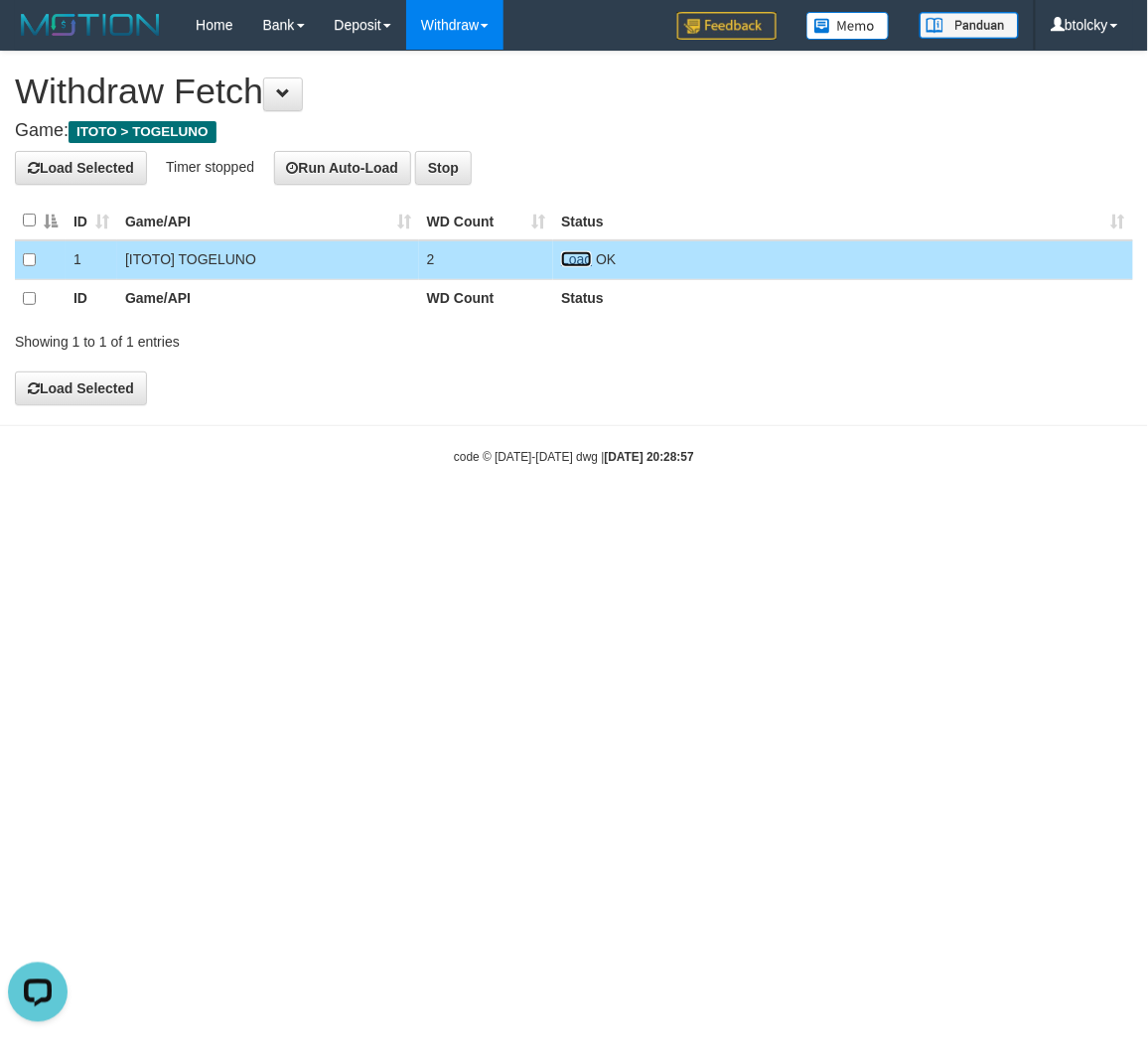 click on "Load" at bounding box center [576, 259] 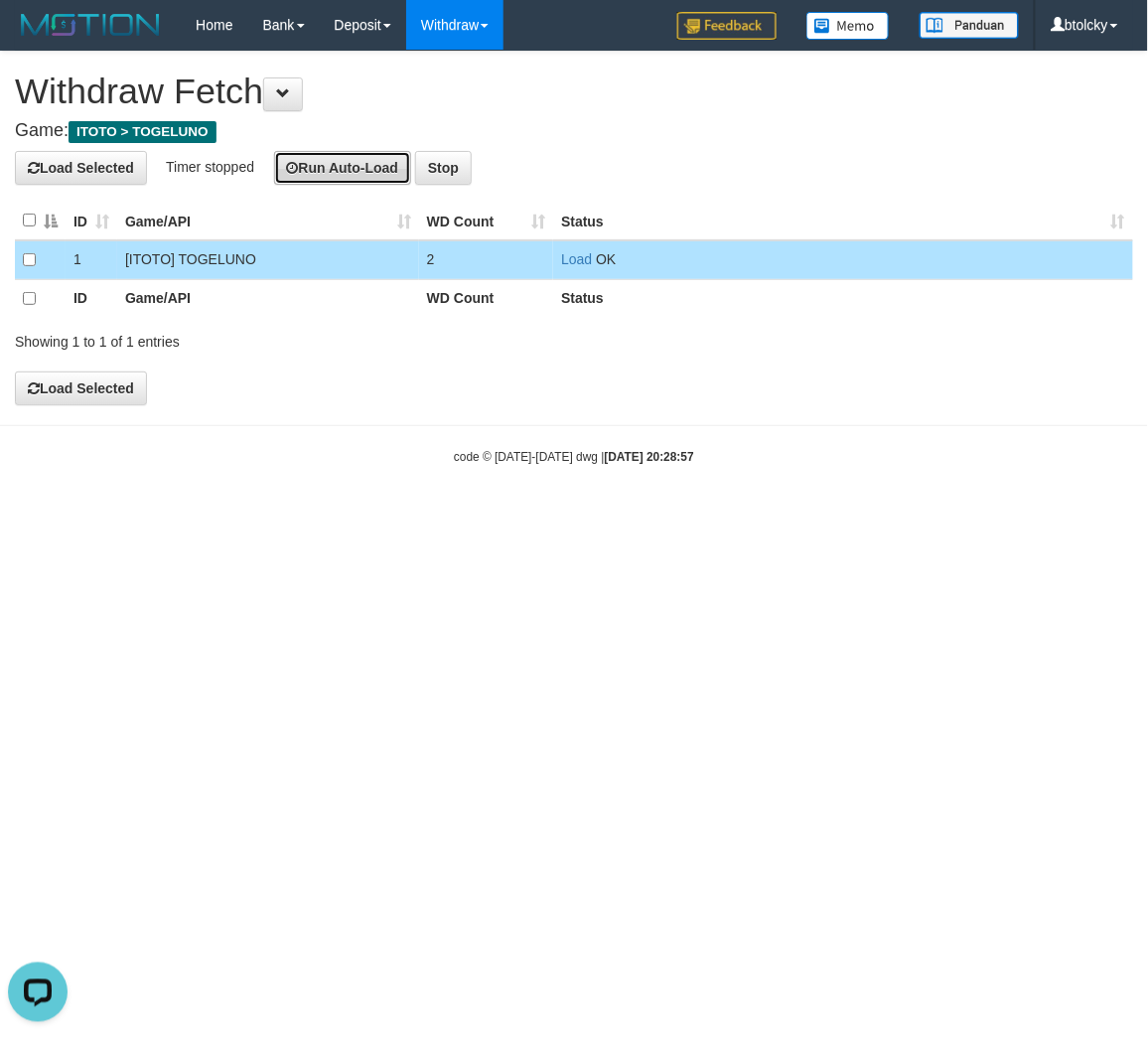 click on "Run Auto-Load" at bounding box center (343, 168) 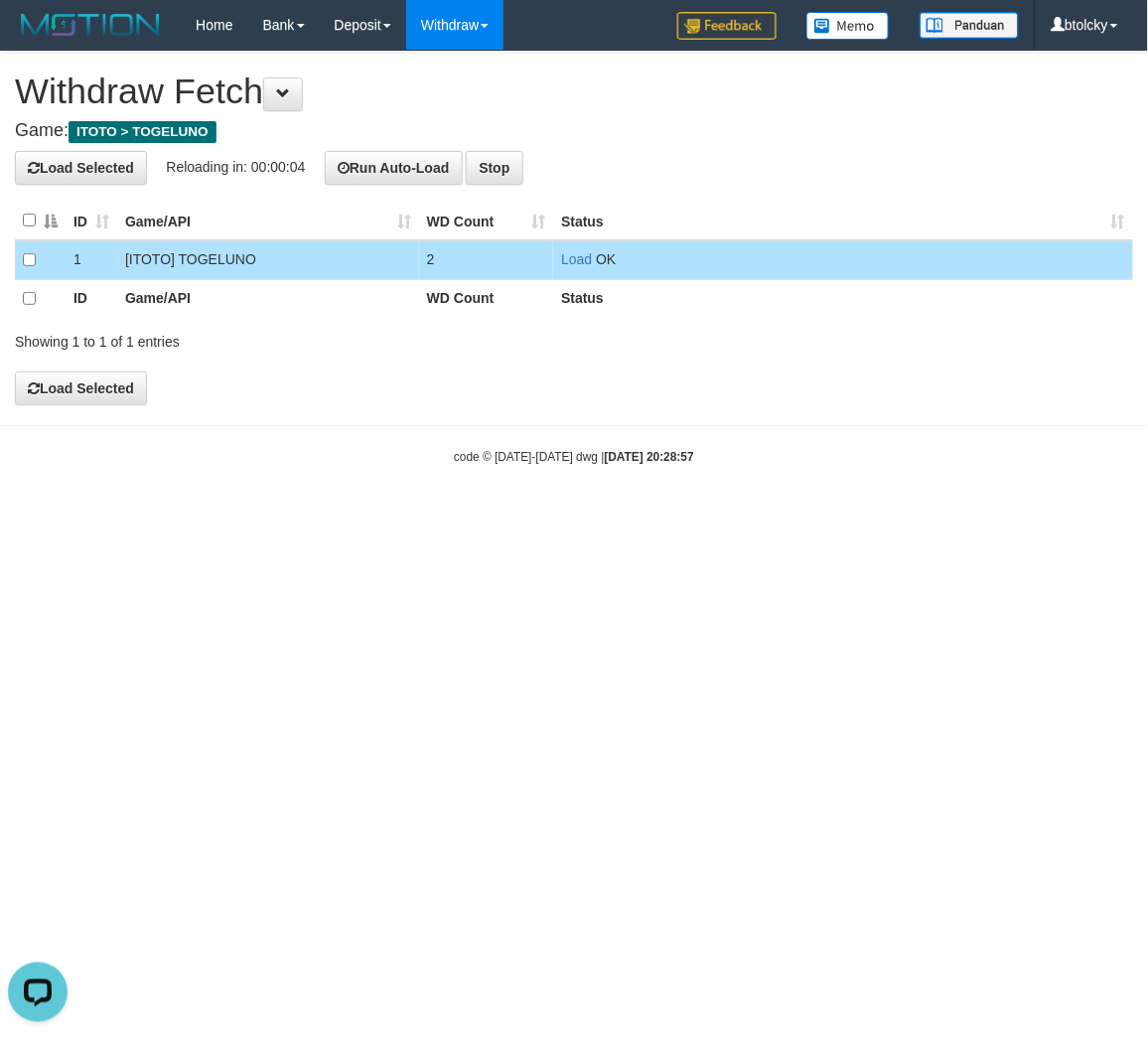 click on "Toggle navigation
Home
Bank
Account List
Load
By Website
Group
[ITOTO]													TOGELUNO
Mutasi Bank
Search
Sync
Note Mutasi
Deposit
DPS Fetch
DPS List
History
PGA History
Note DPS -" at bounding box center (574, 257) 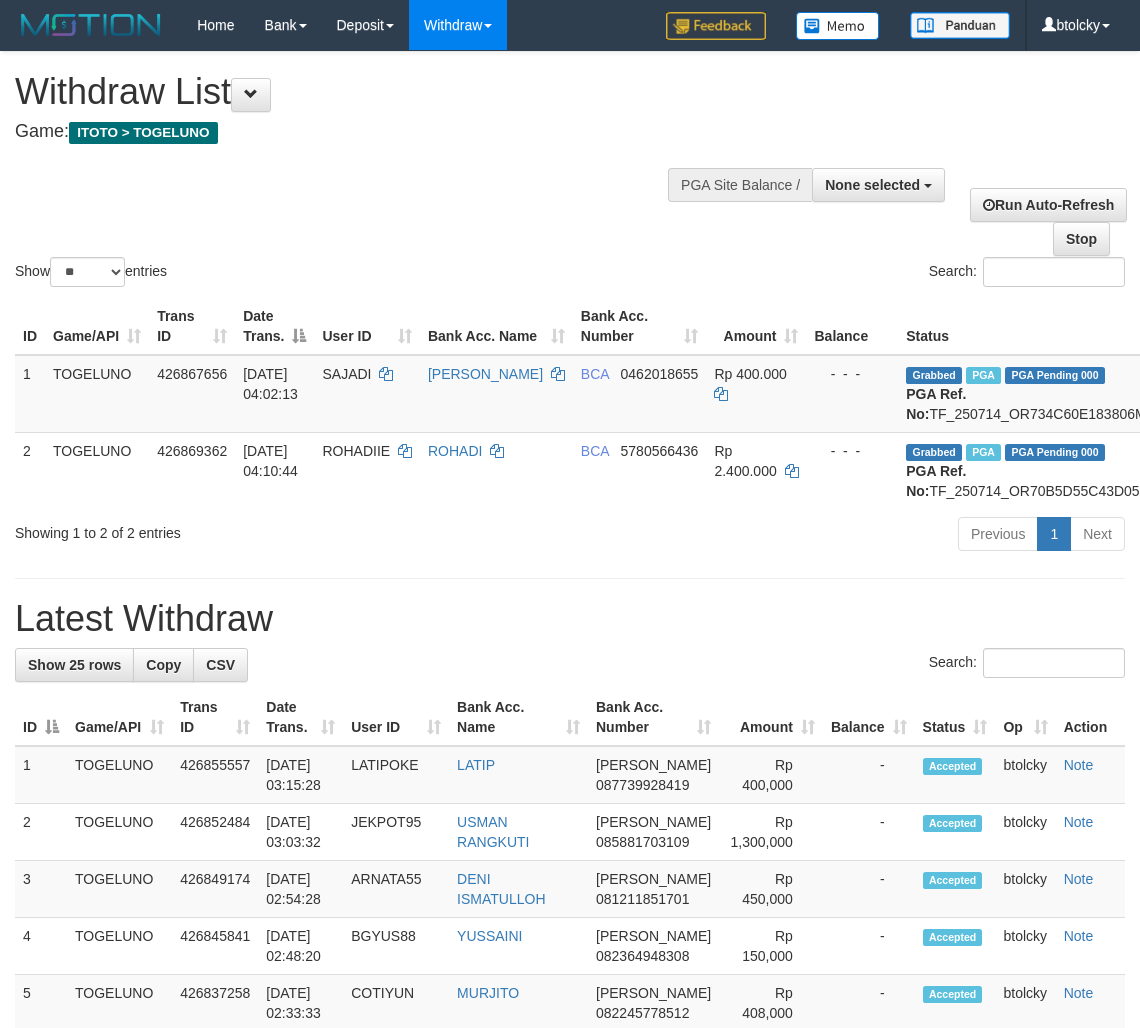 select 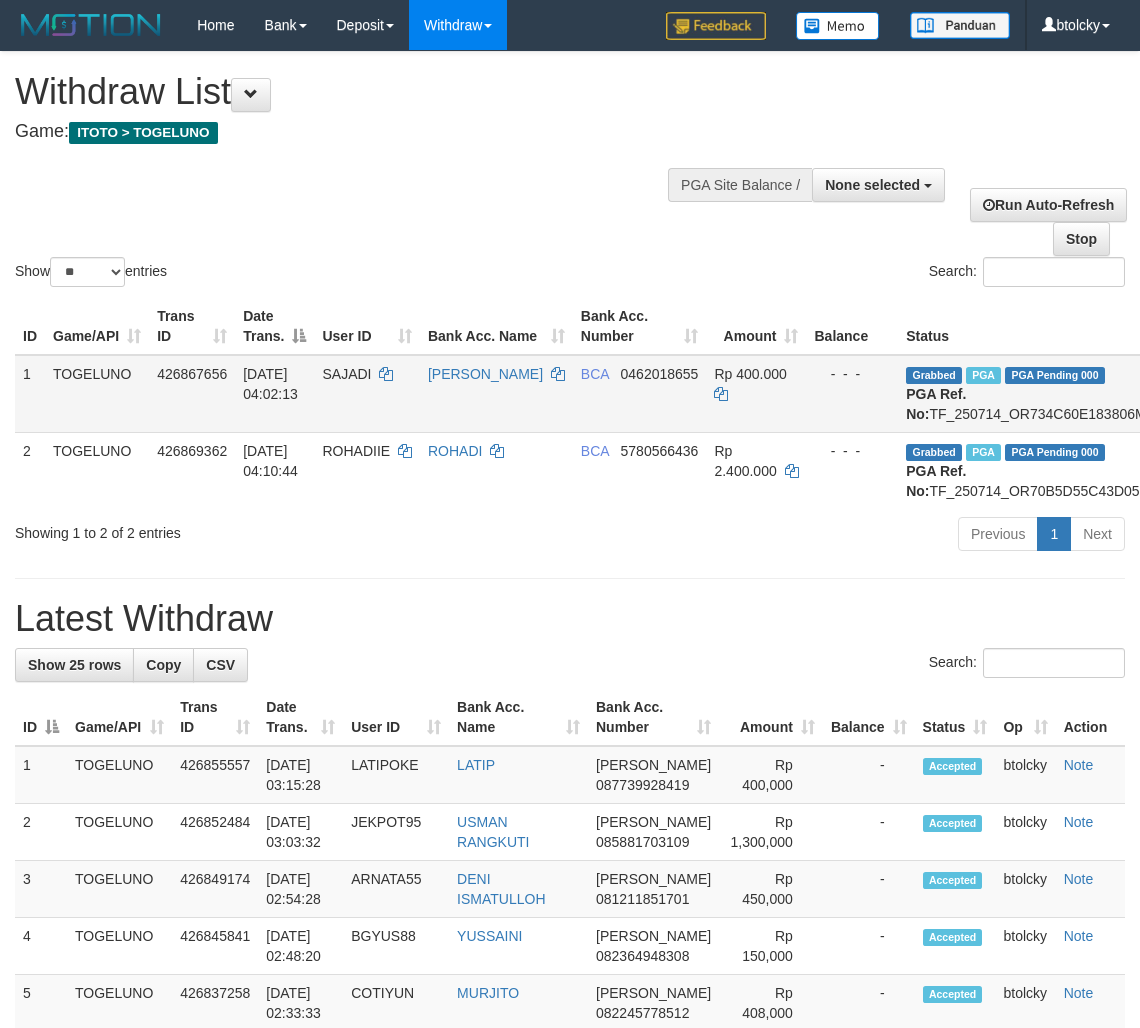 scroll, scrollTop: 0, scrollLeft: 172, axis: horizontal 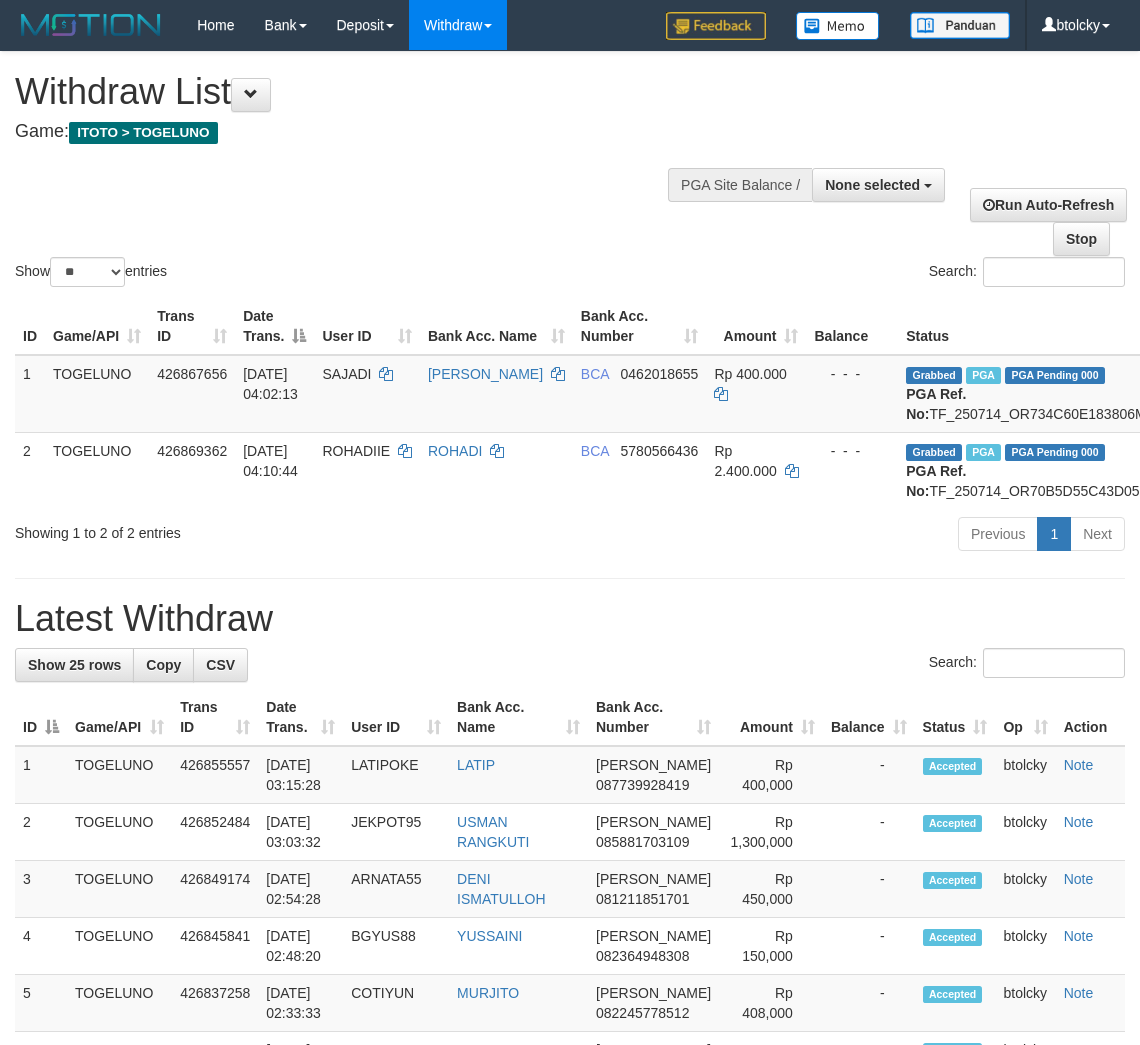select 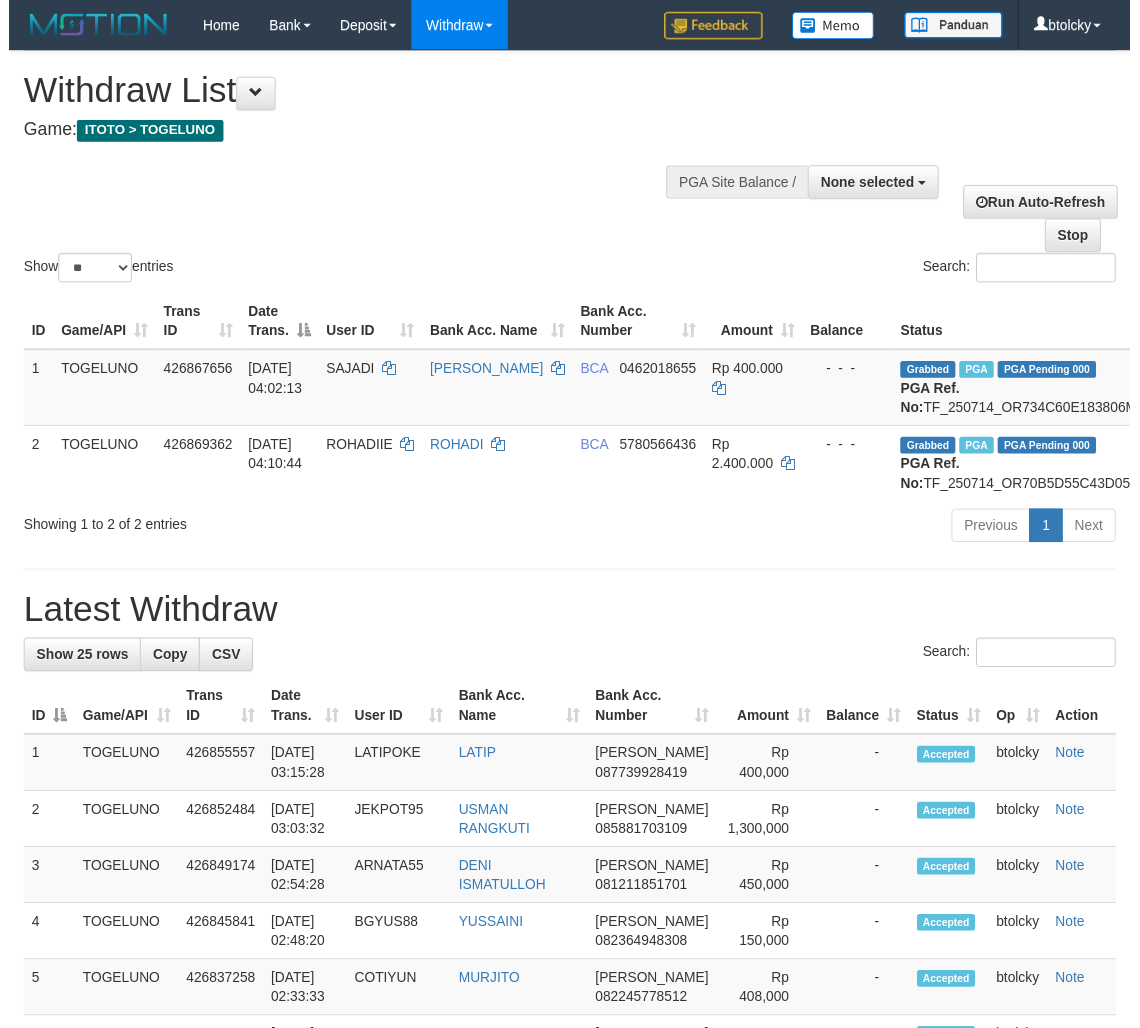 scroll, scrollTop: 0, scrollLeft: 172, axis: horizontal 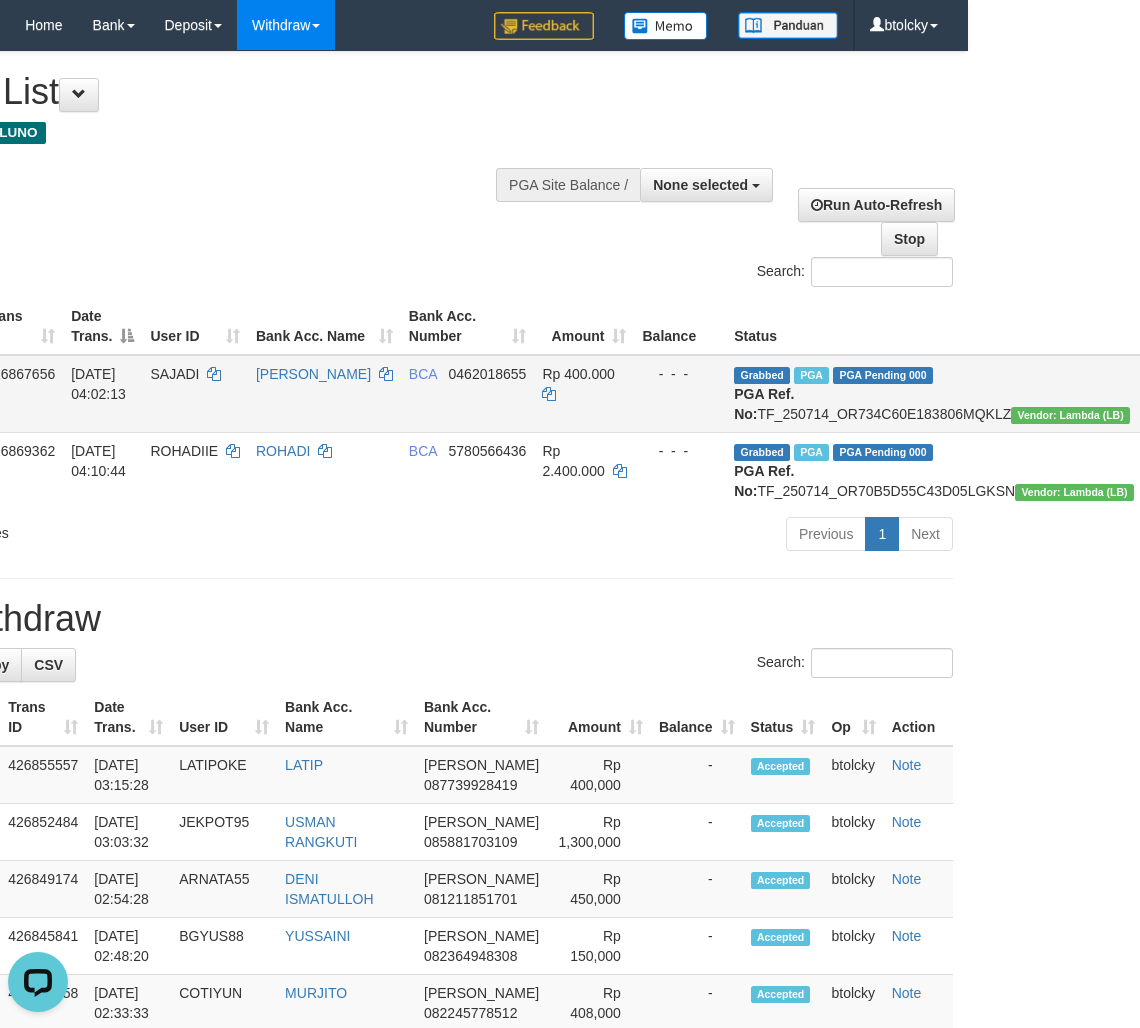 click on "Grabbed   PGA   PGA Pending 000 PGA Ref. No:  TF_250714_OR734C60E183806MQKLZ  Vendor: Lambda (LB)" at bounding box center (934, 394) 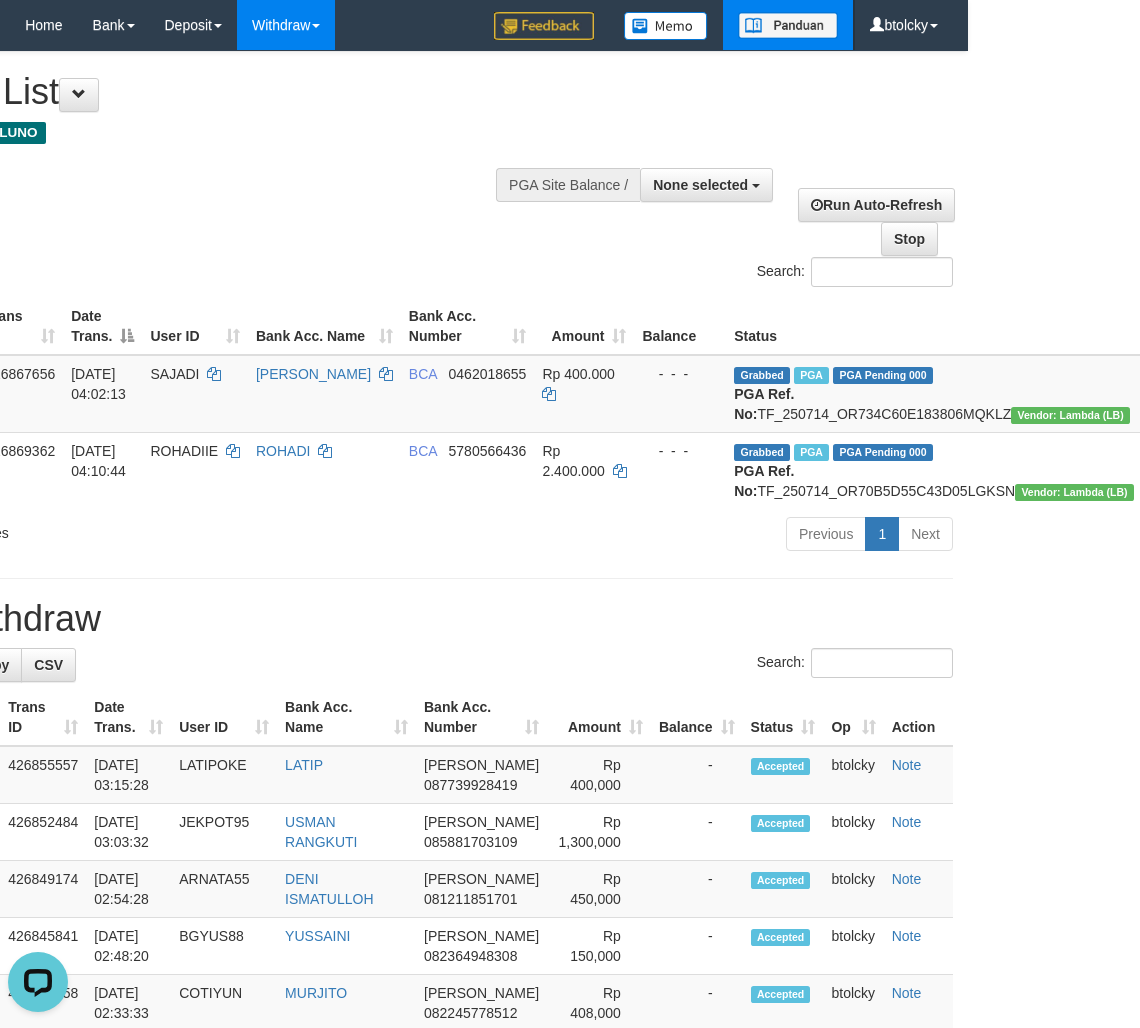 copy on "TF_250714_OR734C60E183806MQKLZ" 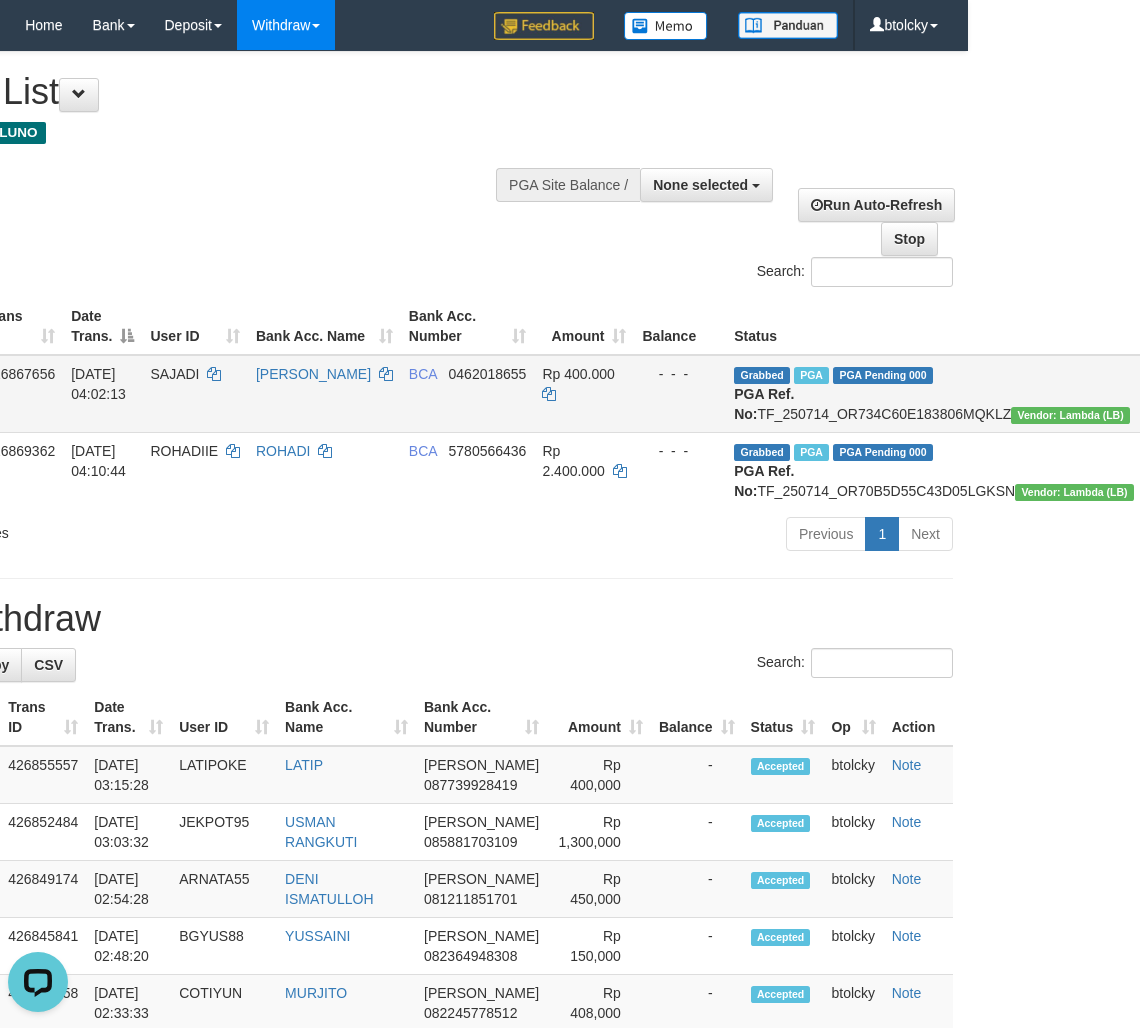 click on "SAJADI" at bounding box center [174, 374] 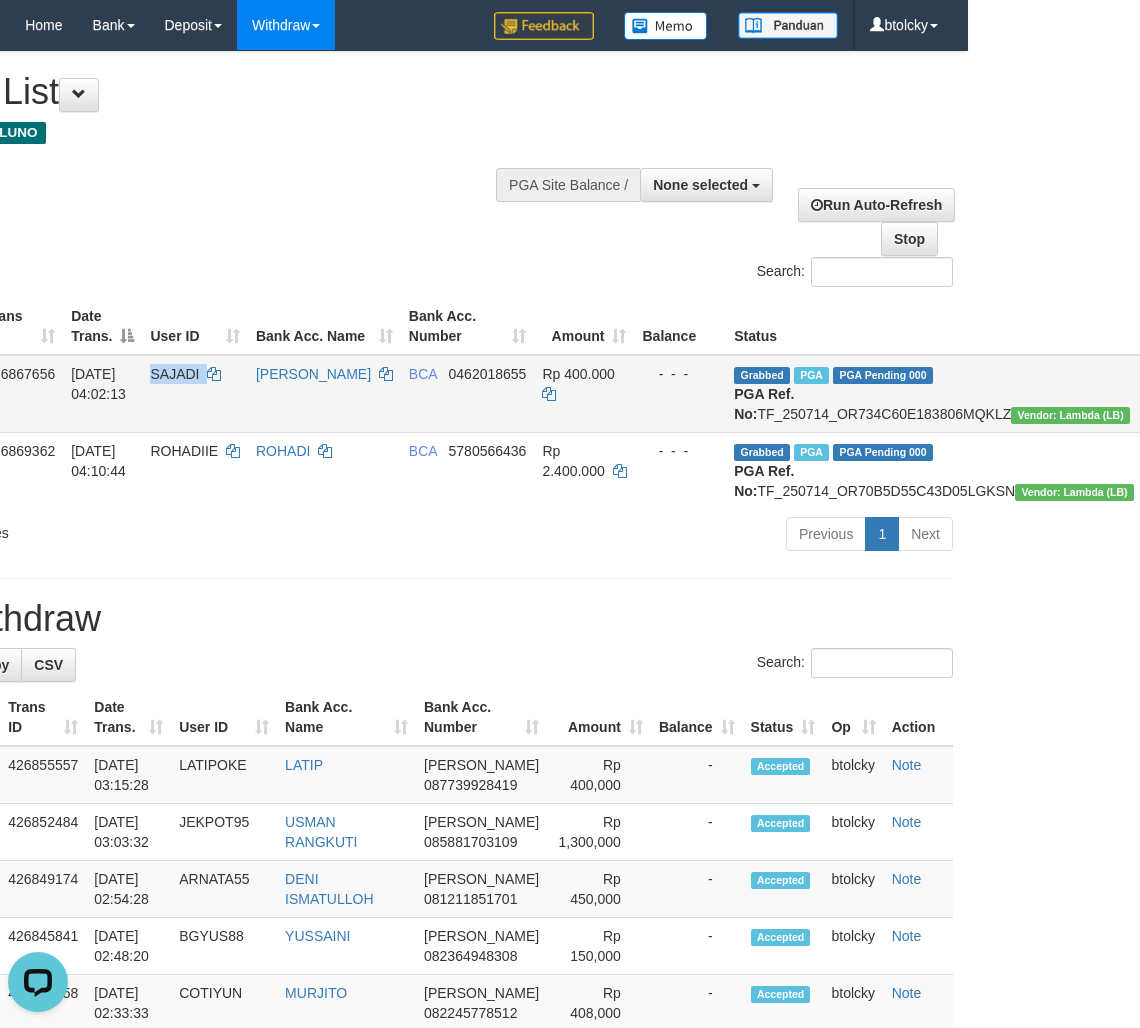 click on "SAJADI" at bounding box center [174, 374] 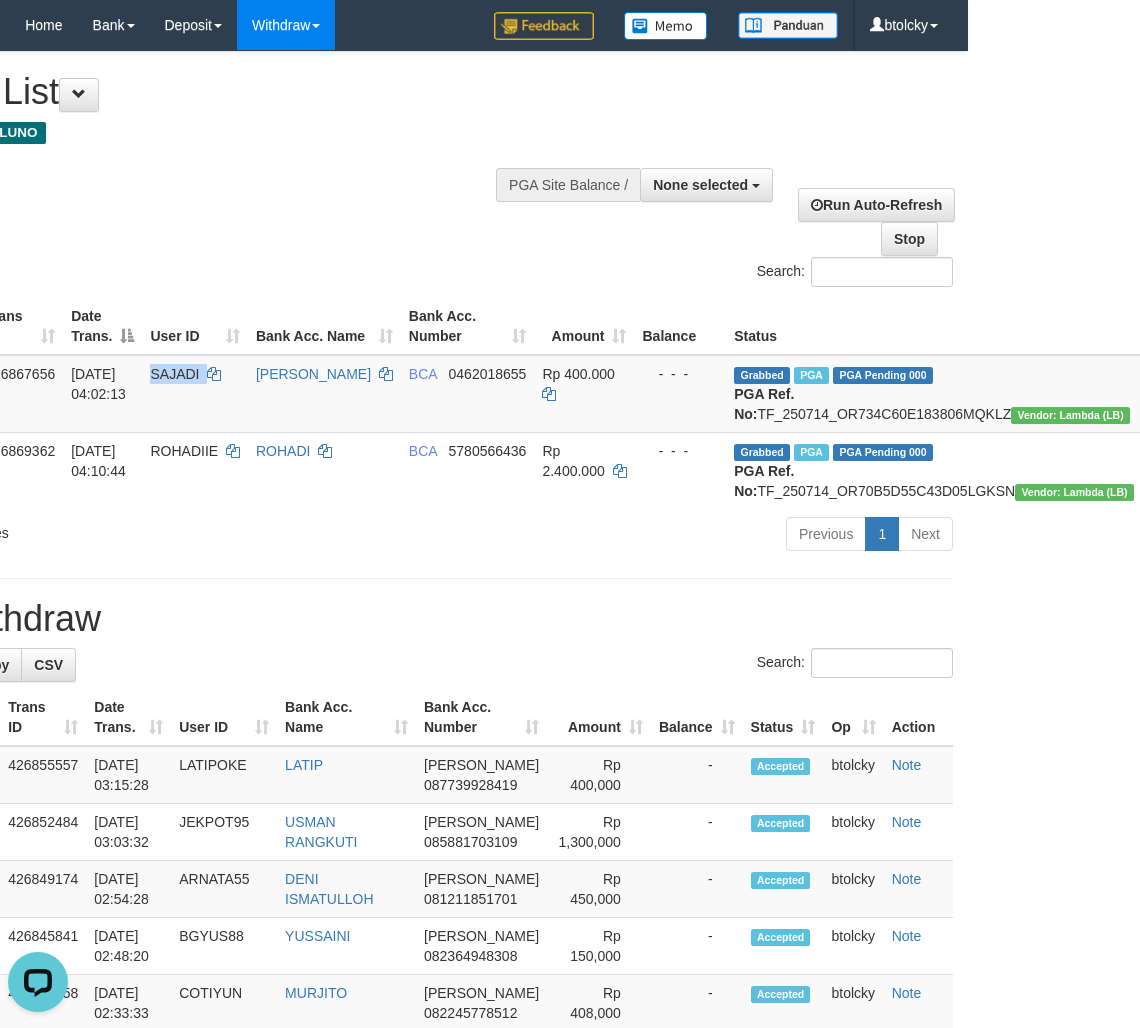 copy on "SAJADI" 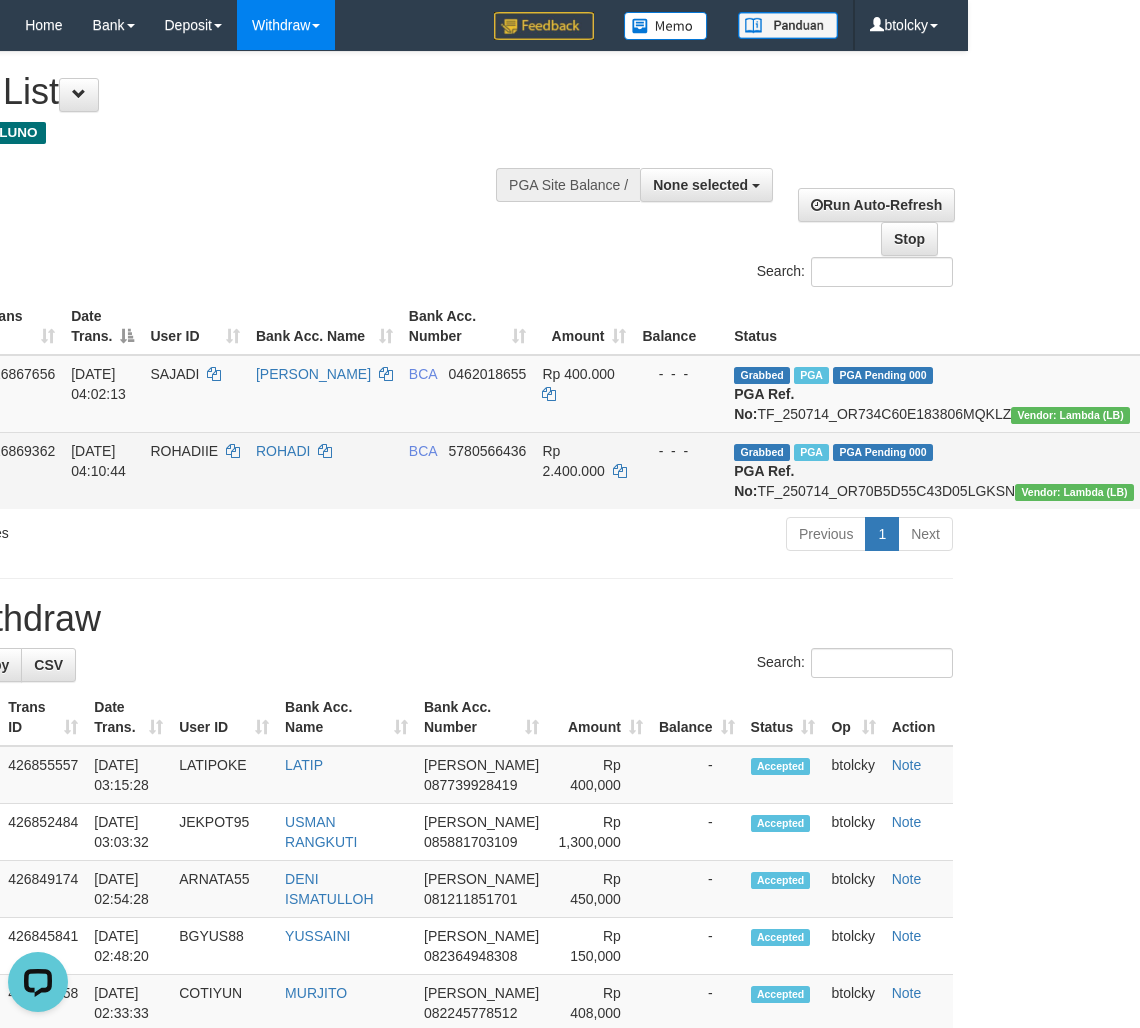 click on "Grabbed   PGA   PGA Pending 000 PGA Ref. No:  TF_250714_OR70B5D55C43D05LGKSN  Vendor: Lambda (LB)" at bounding box center [934, 470] 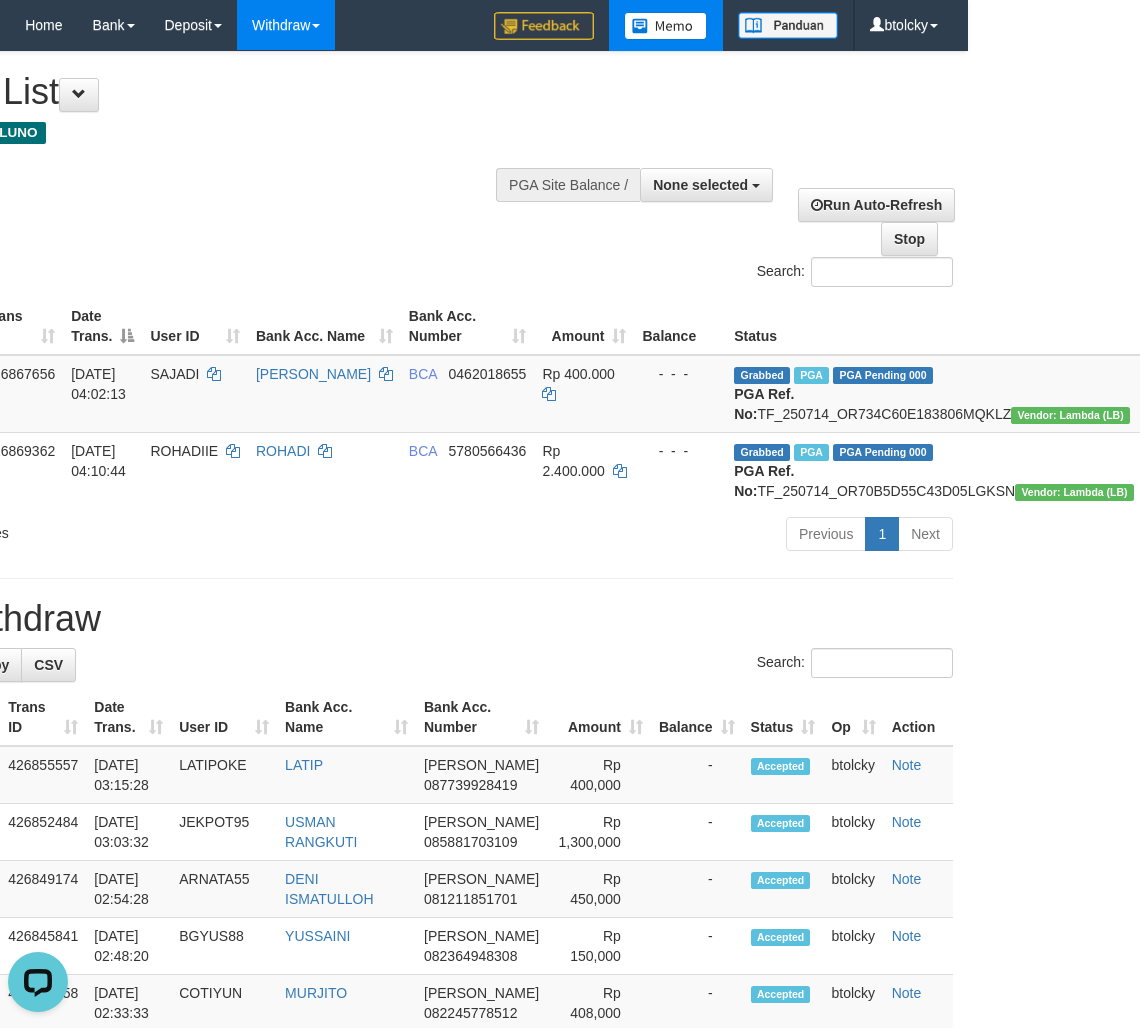 copy on "TF_250714_OR70B5D55C43D05LGKSN" 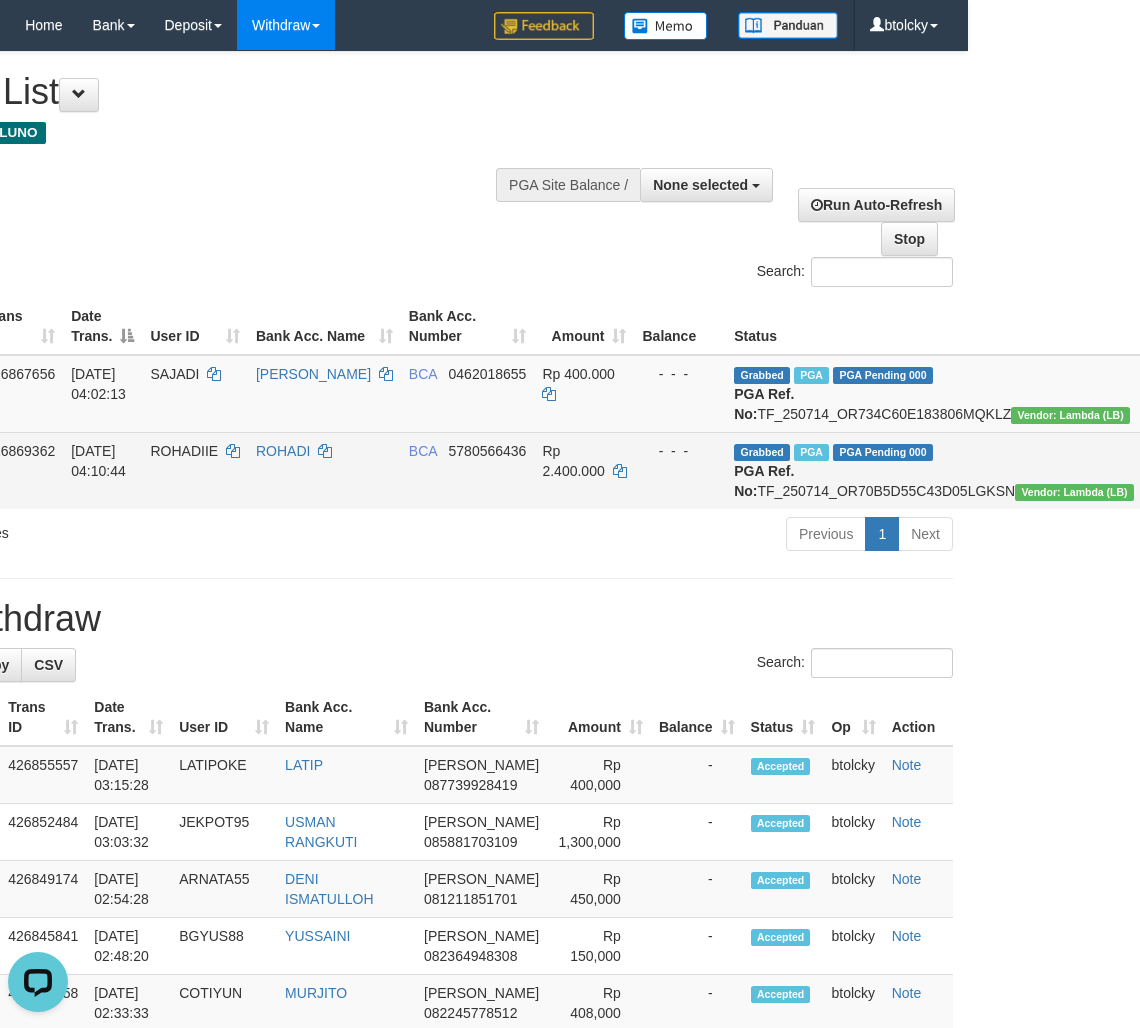 click on "ROHADIIE" at bounding box center [184, 451] 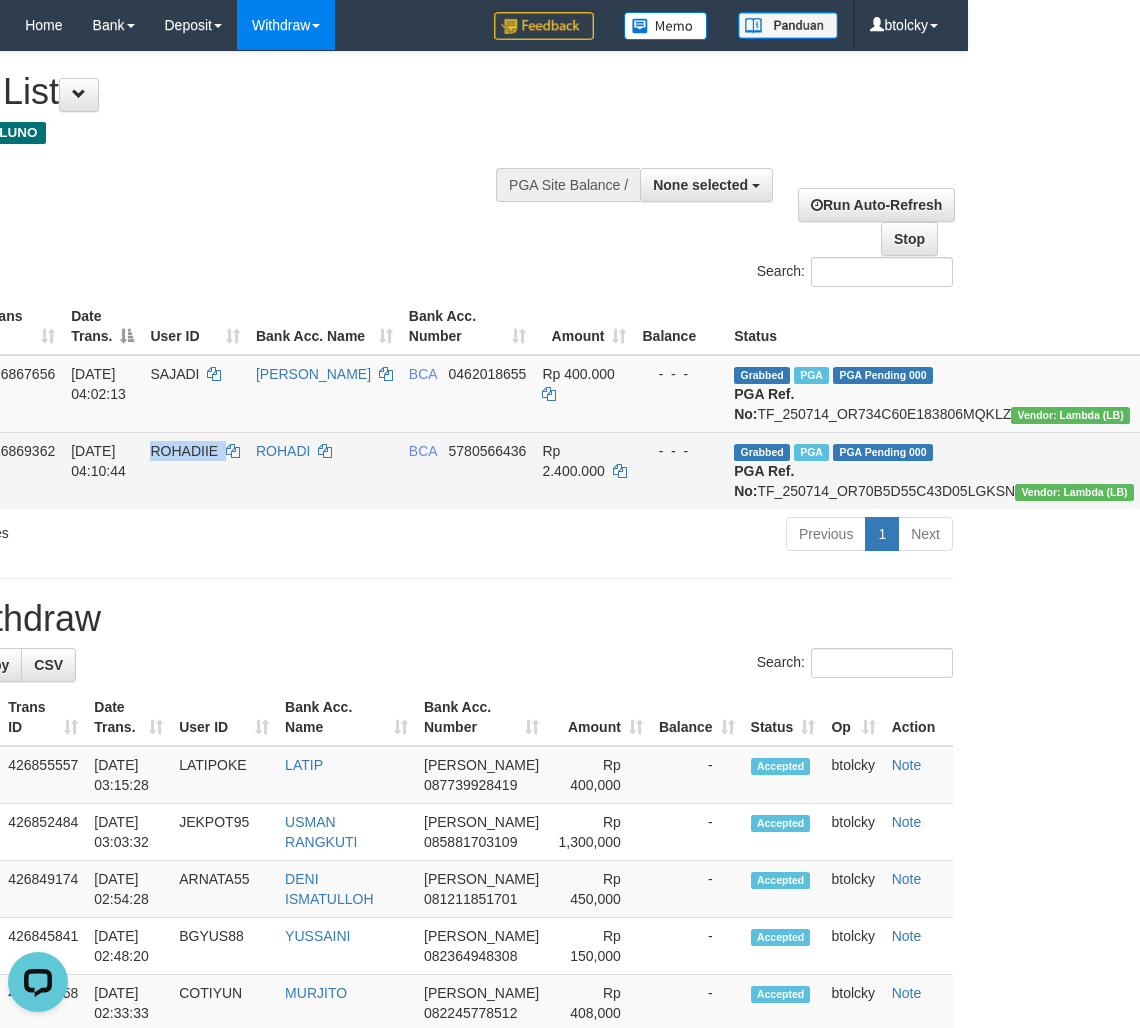 click on "ROHADIIE" at bounding box center [184, 451] 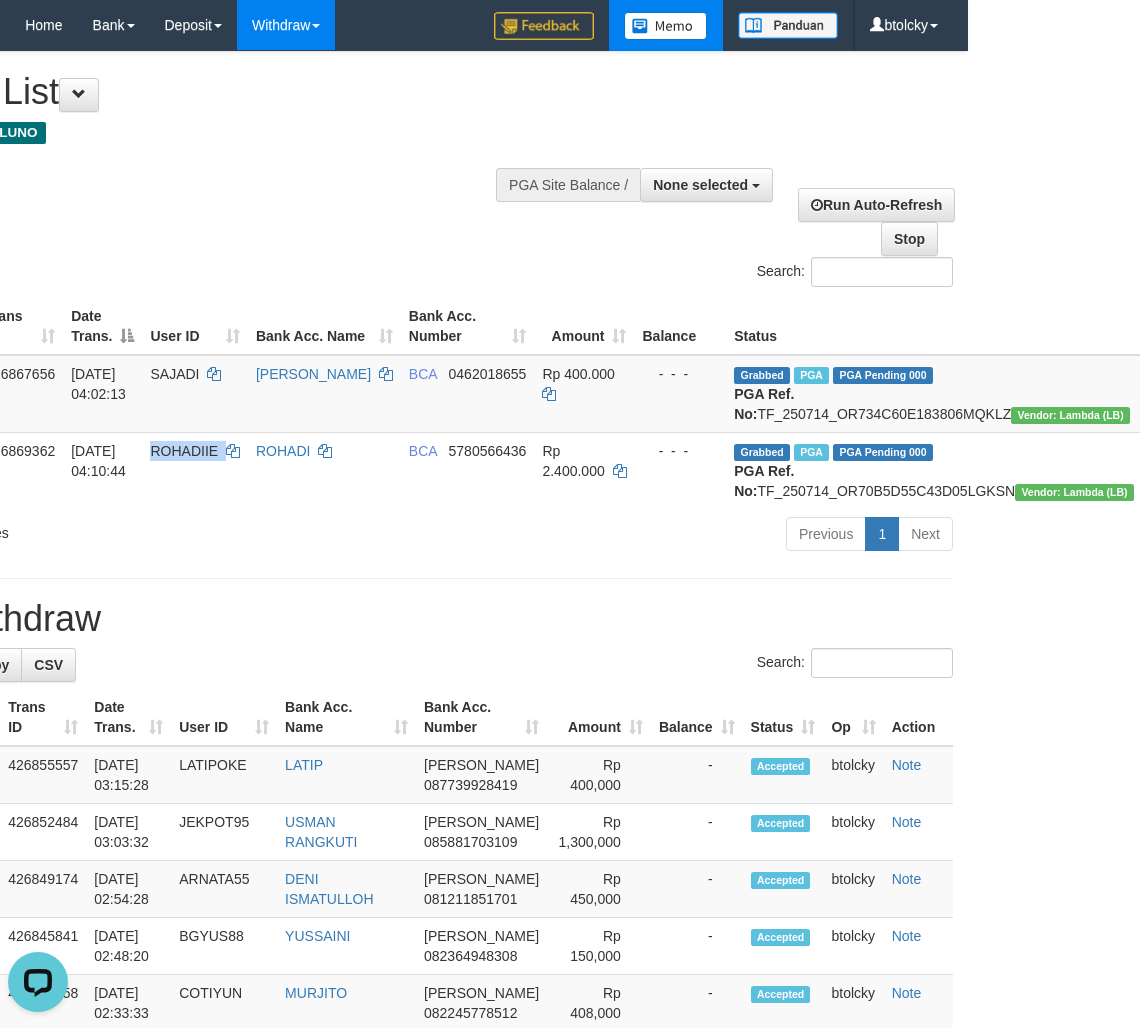 copy on "ROHADIIE" 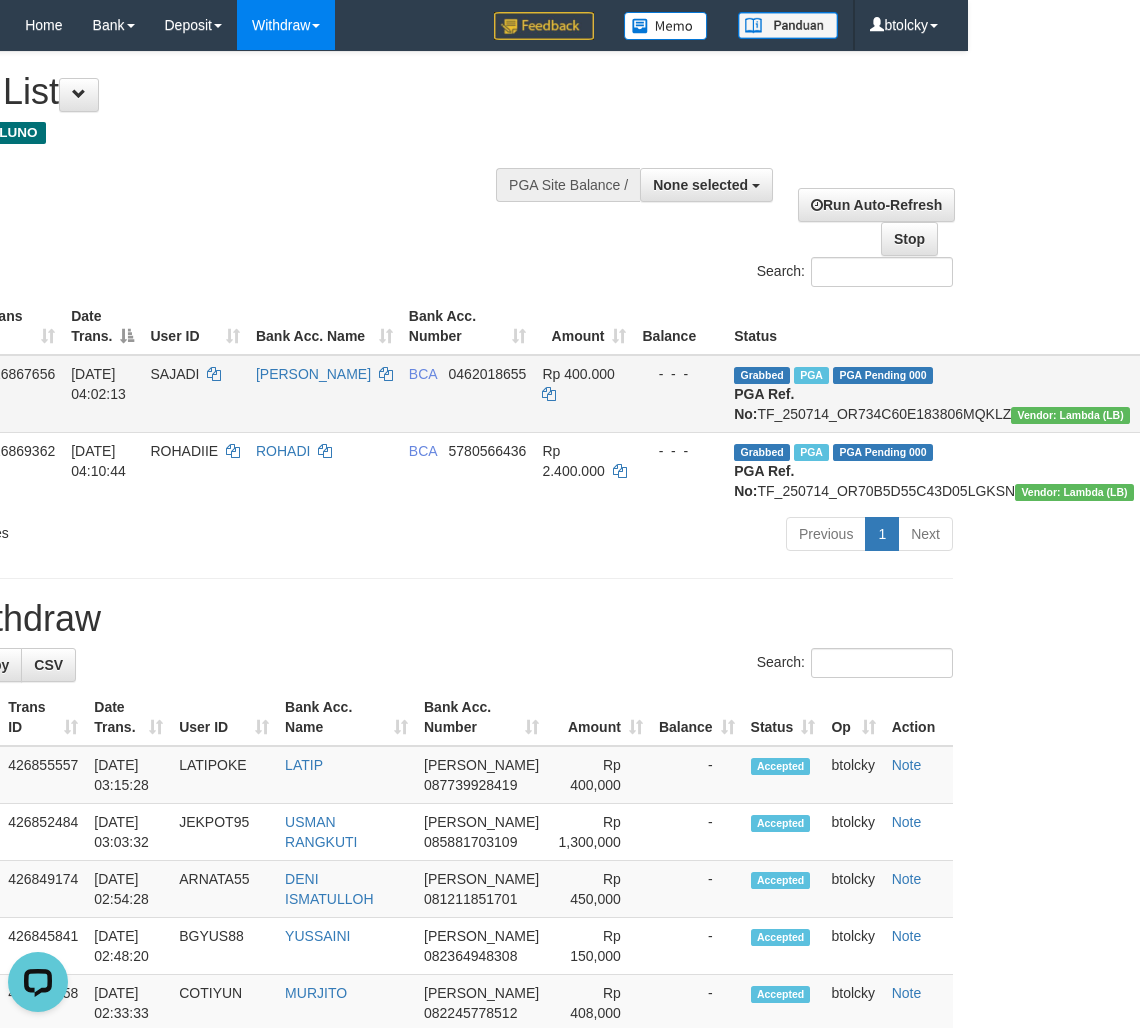 click on "SAJADI" at bounding box center (174, 374) 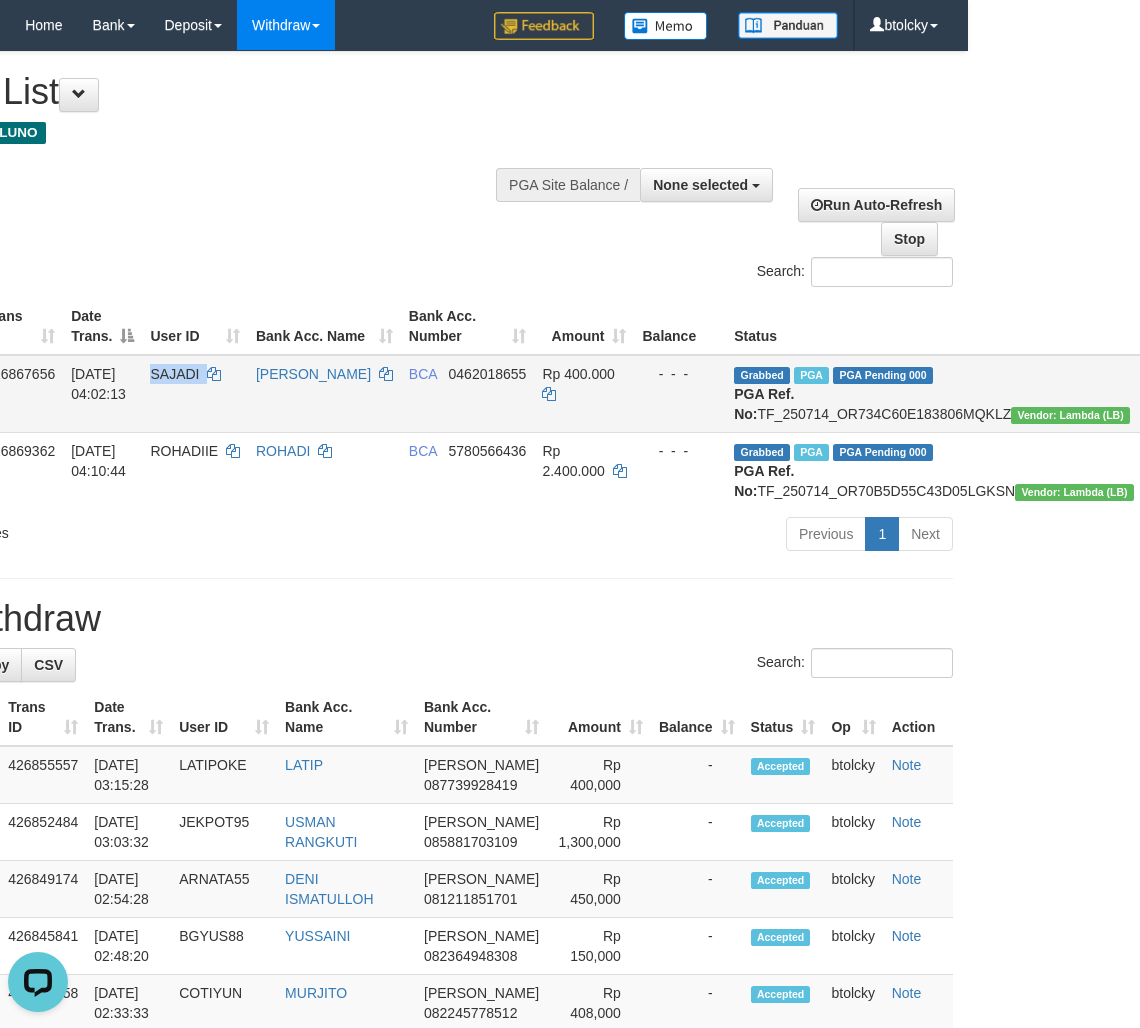 click on "SAJADI" at bounding box center [174, 374] 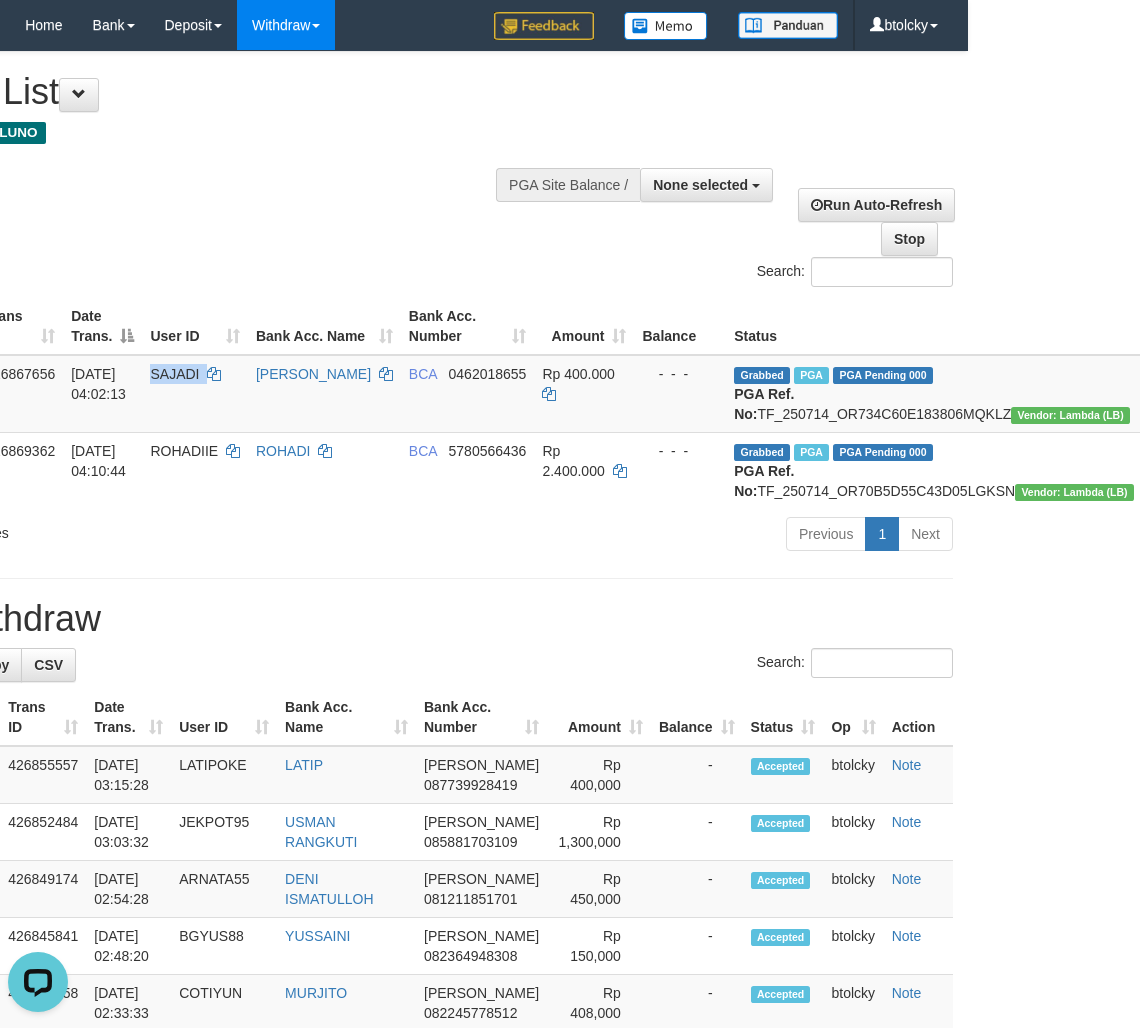 copy on "SAJADI" 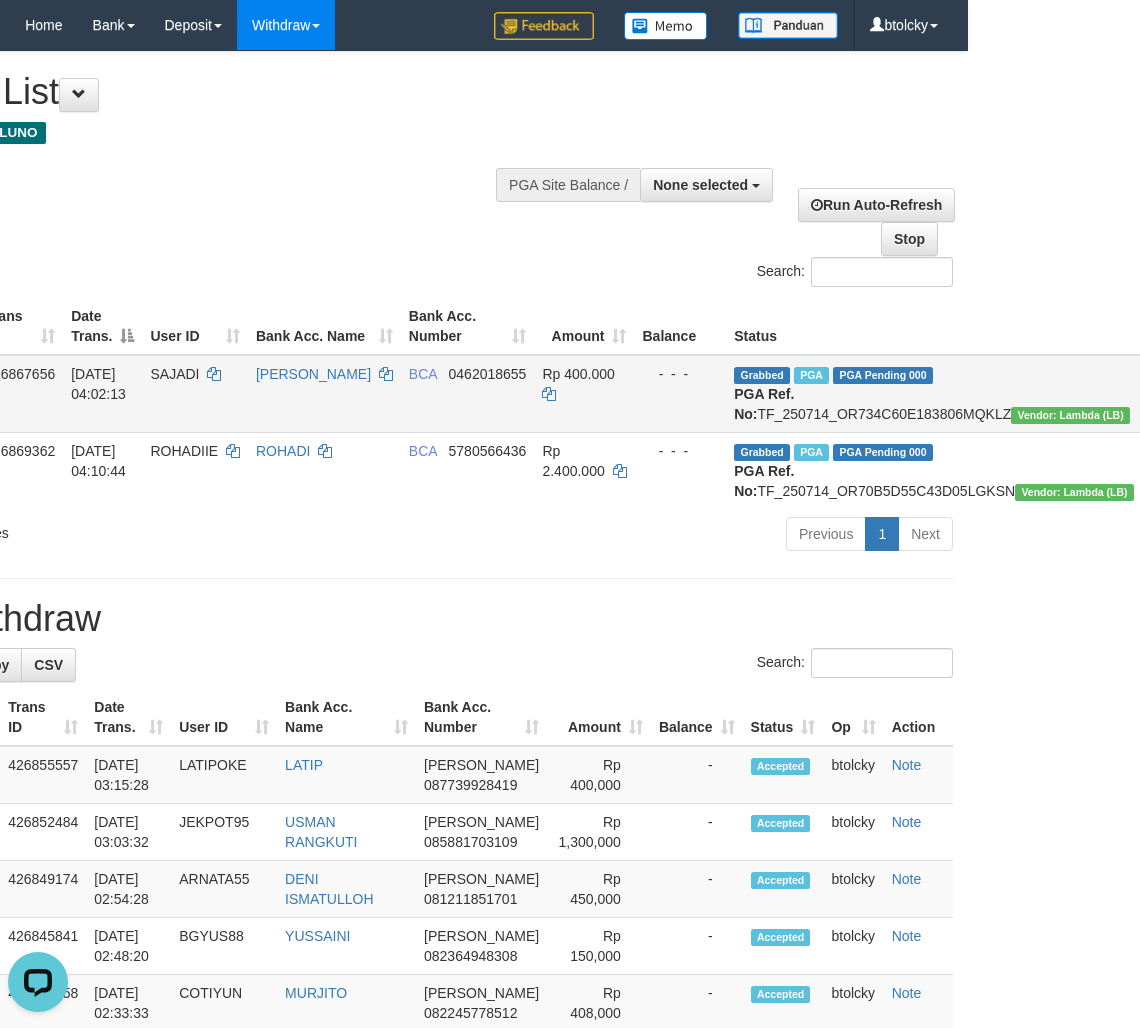 click on "Grabbed   PGA   PGA Pending 000 PGA Ref. No:  TF_250714_OR734C60E183806MQKLZ  Vendor: Lambda (LB)" at bounding box center [934, 394] 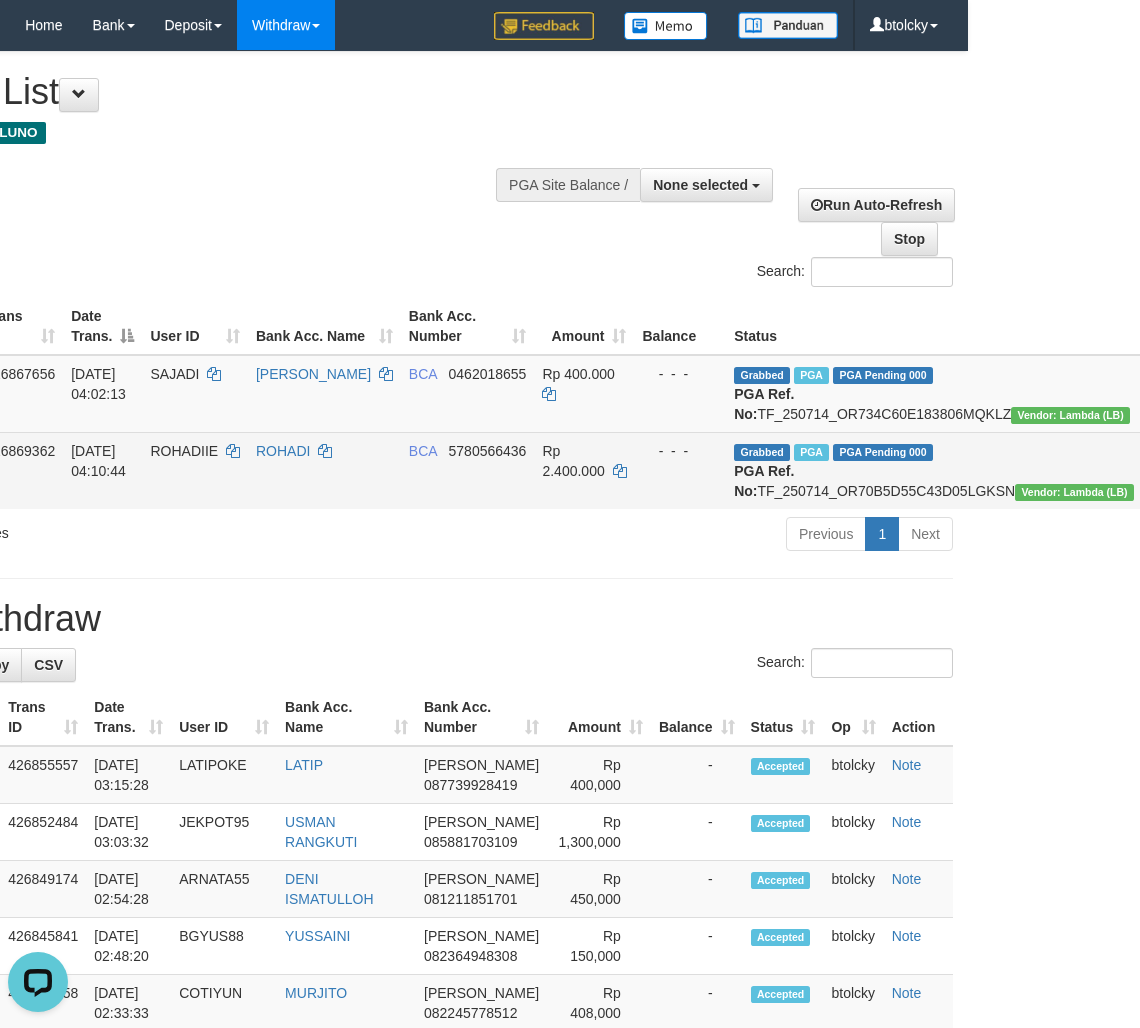 click on "ROHADIIE" at bounding box center (184, 451) 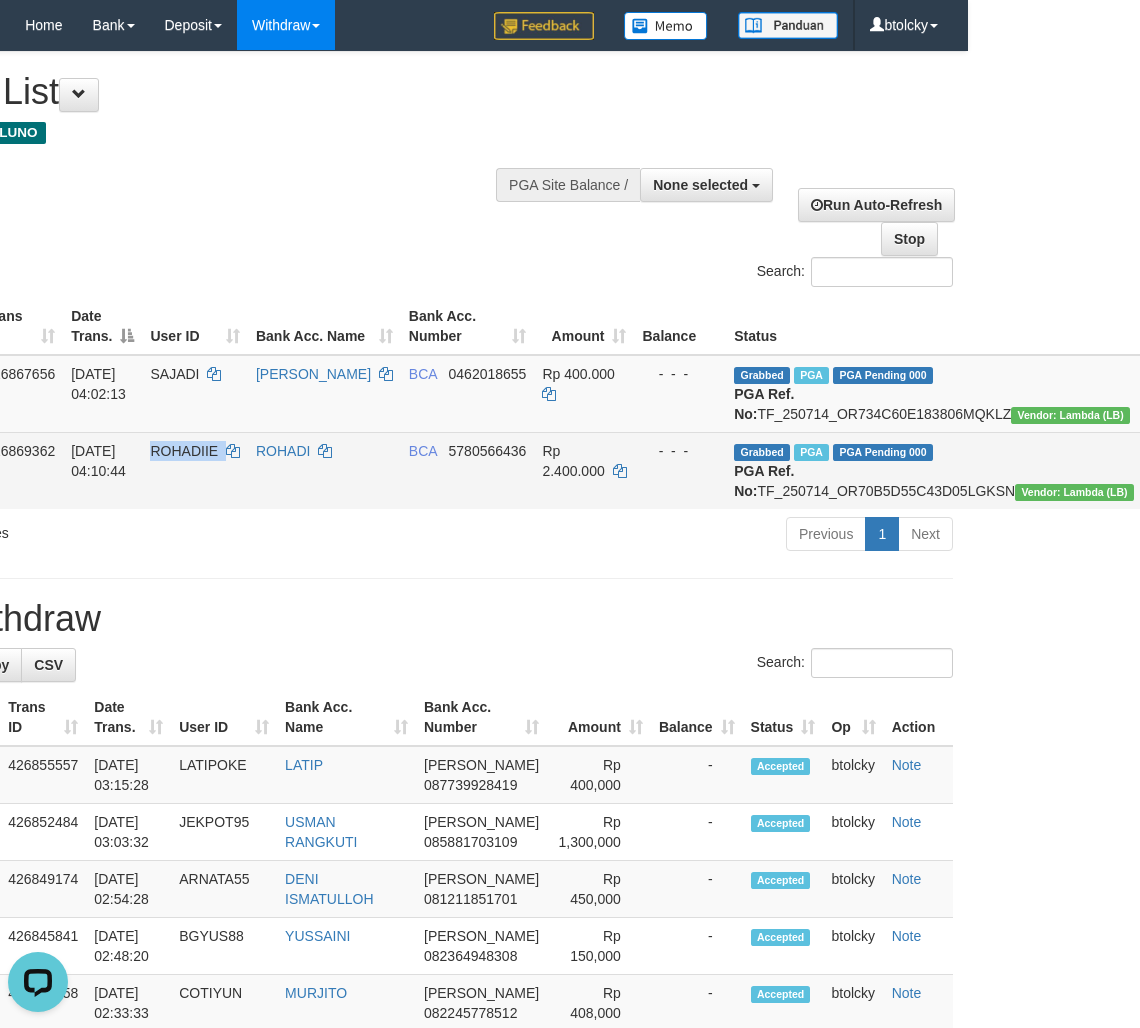 click on "ROHADIIE" at bounding box center [184, 451] 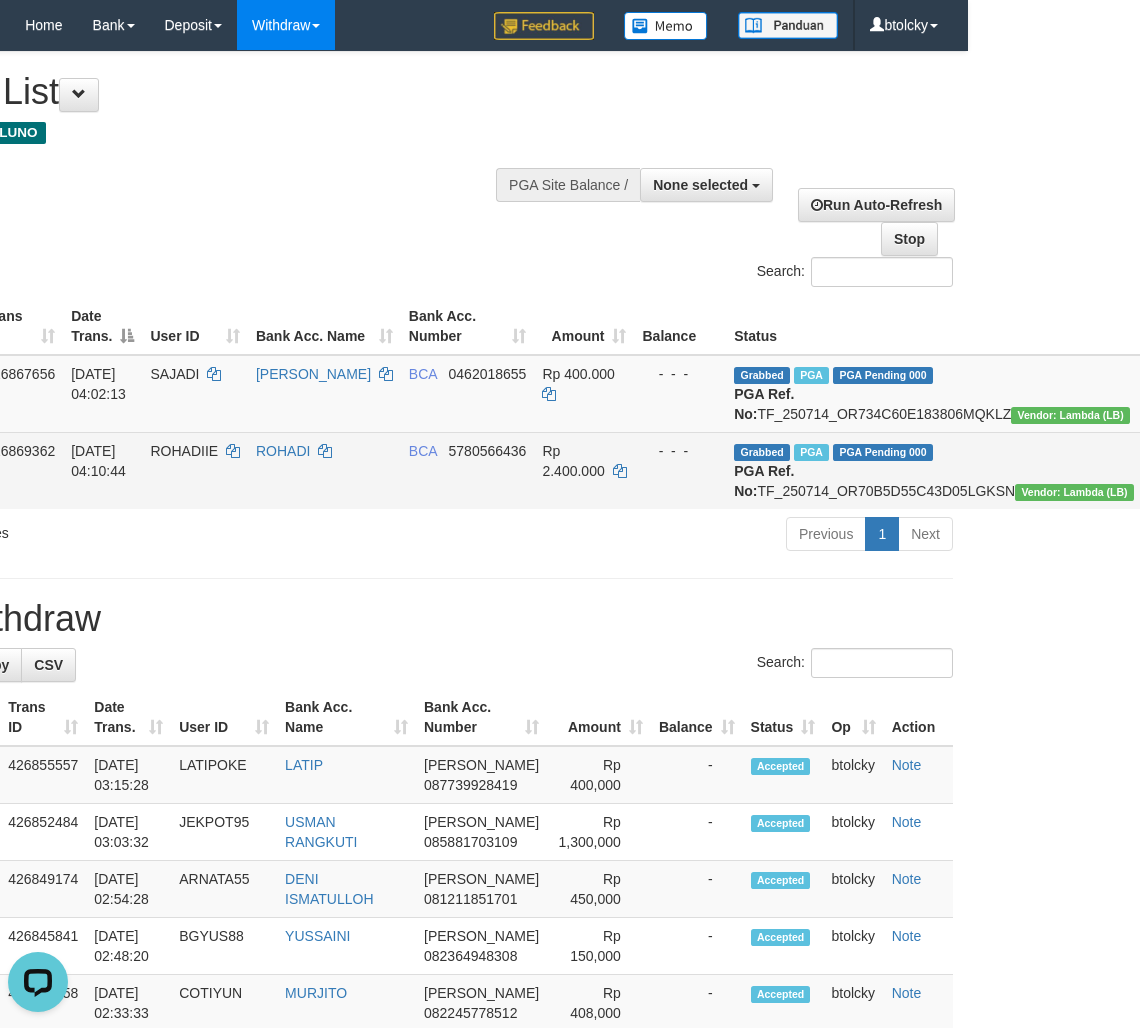 click on "Grabbed   PGA   PGA Pending 000 PGA Ref. No:  TF_250714_OR70B5D55C43D05LGKSN  Vendor: Lambda (LB)" at bounding box center [934, 470] 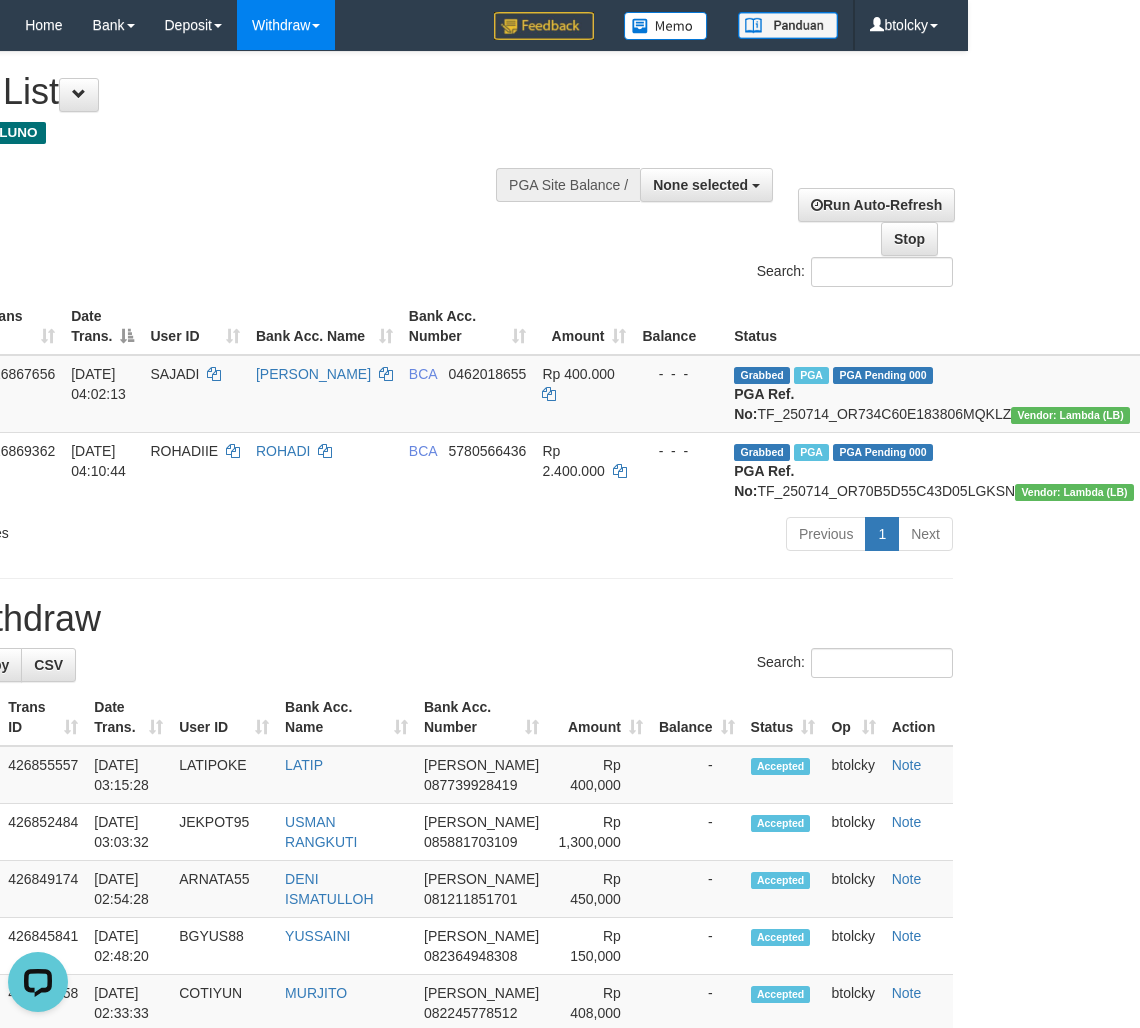 click on "Latest Withdraw" at bounding box center (398, 619) 